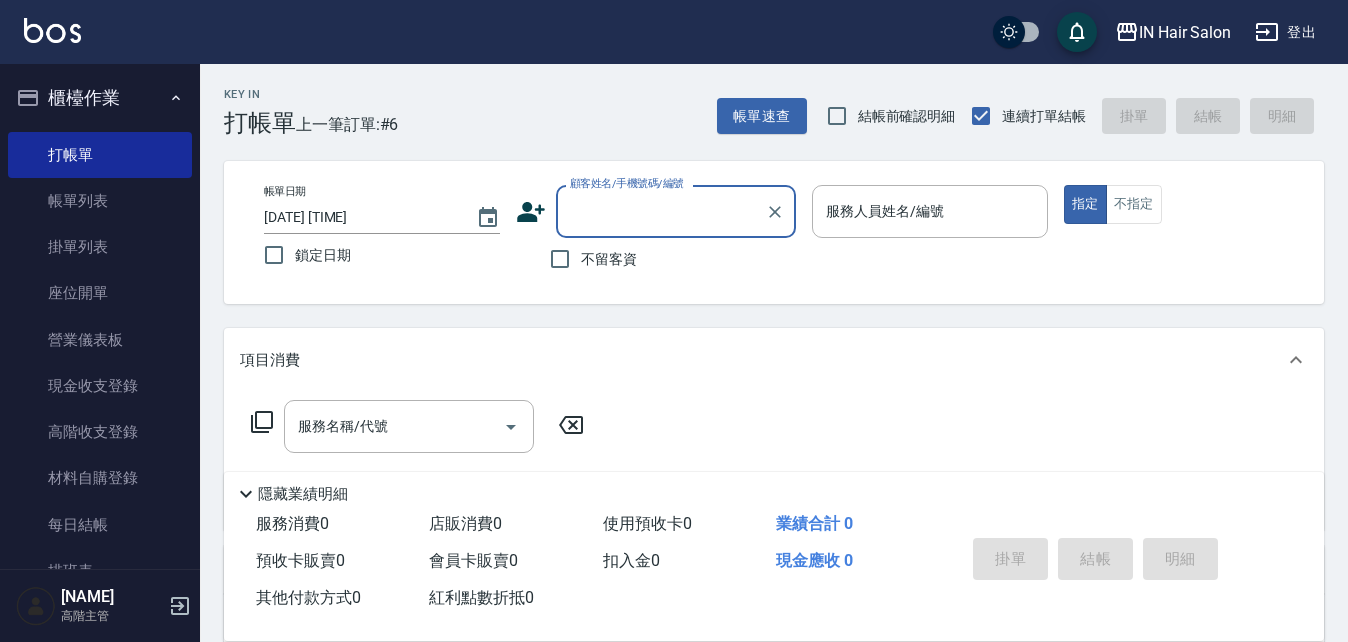 scroll, scrollTop: 0, scrollLeft: 0, axis: both 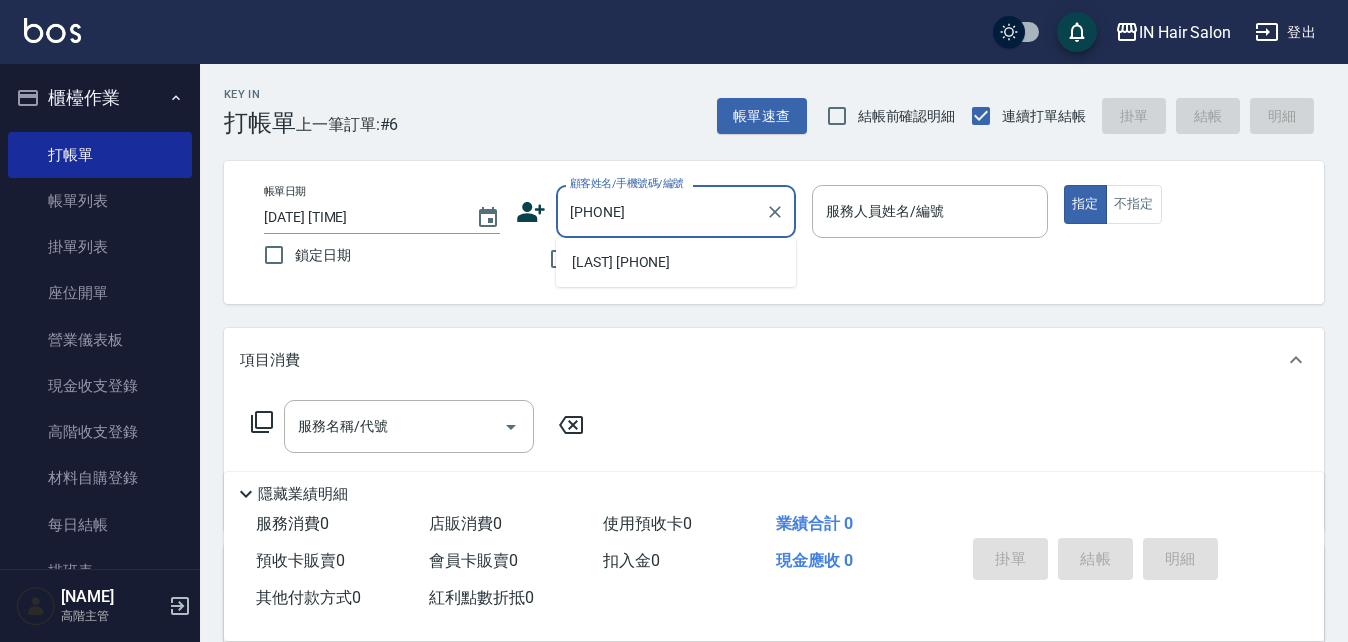 click on "[LAST] [PHONE]" at bounding box center [676, 262] 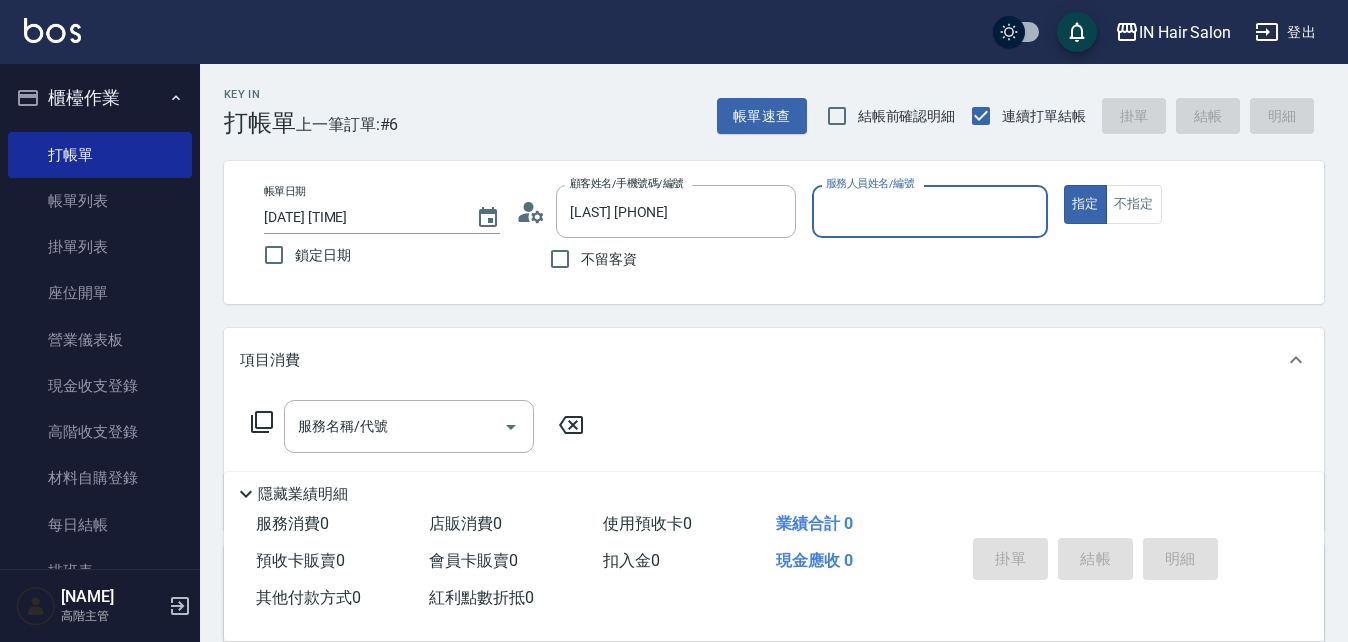 type on "7號設計師[NAME]-7" 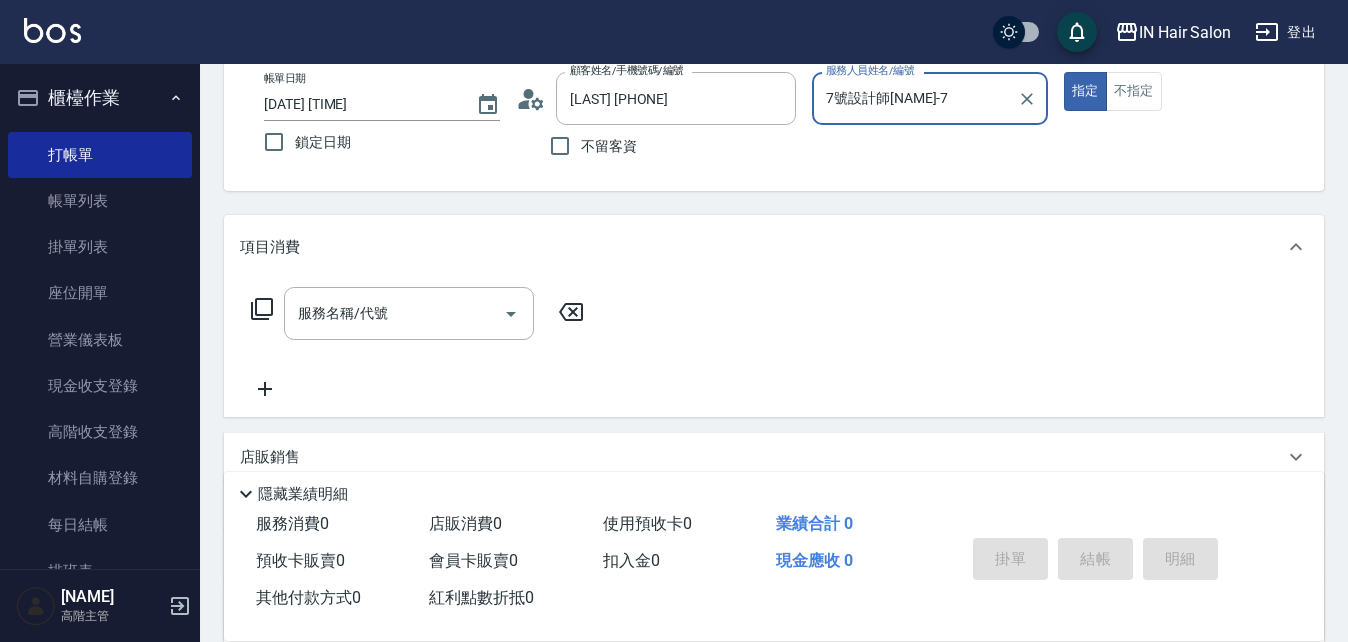 scroll, scrollTop: 300, scrollLeft: 0, axis: vertical 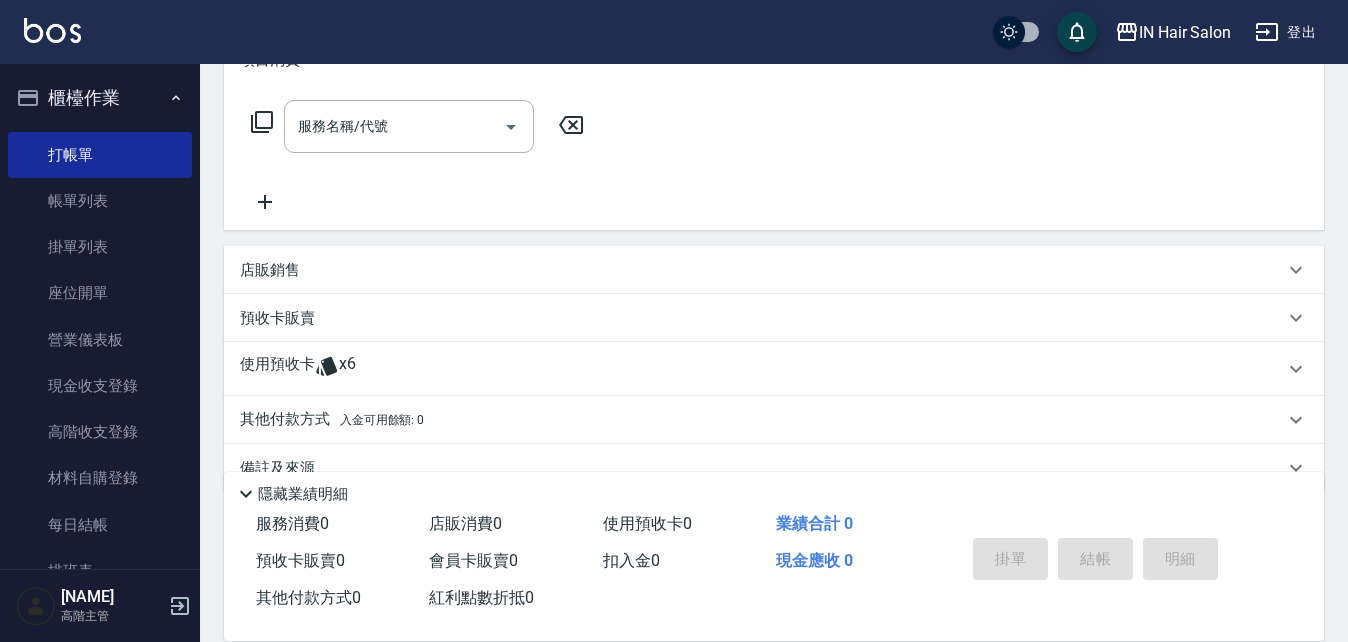 click on "使用預收卡" at bounding box center [277, 369] 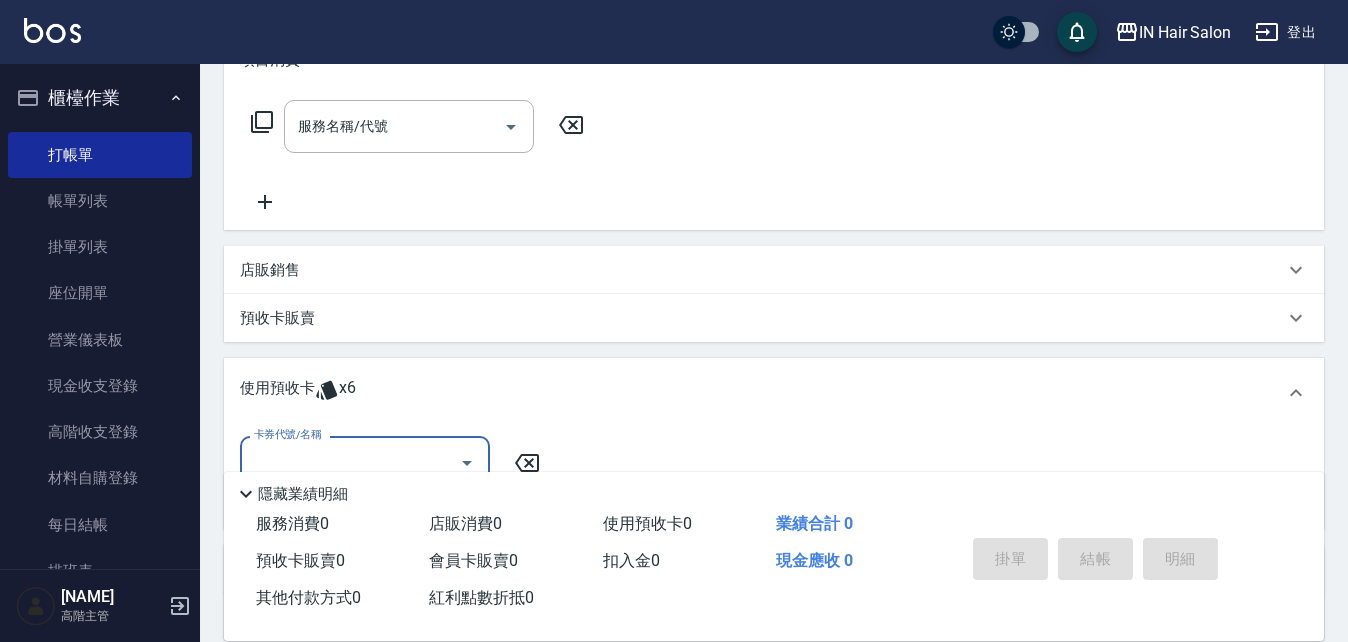 scroll, scrollTop: 0, scrollLeft: 0, axis: both 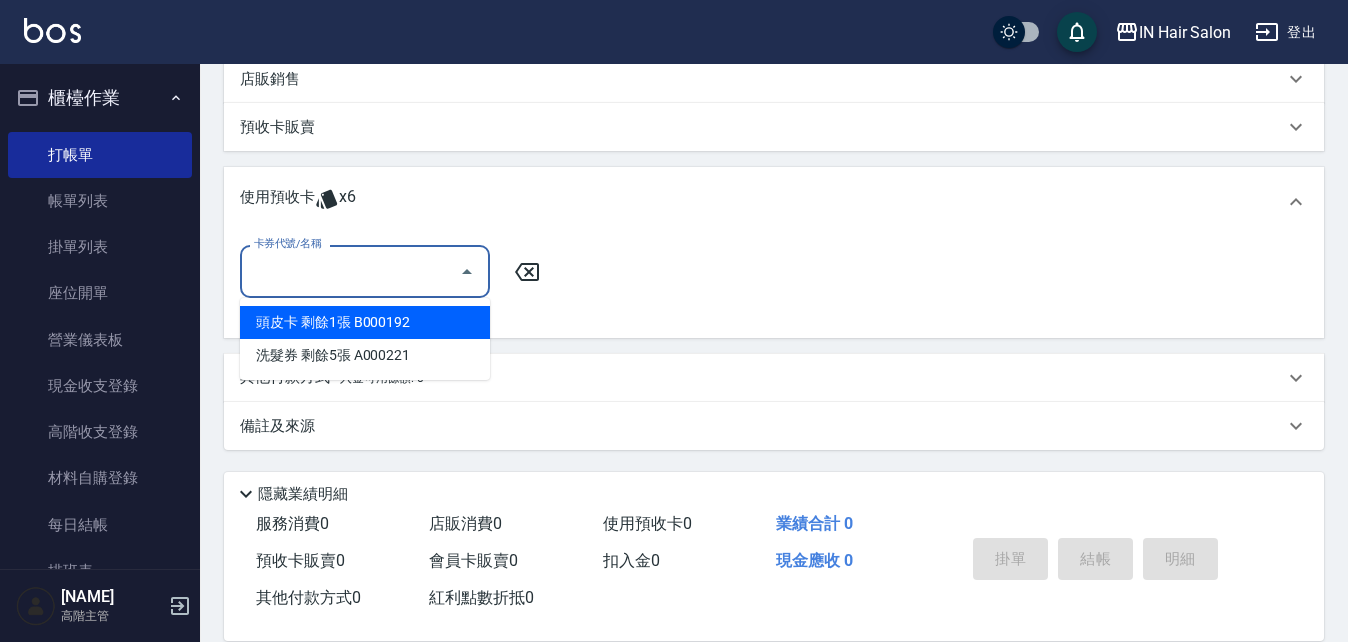 drag, startPoint x: 368, startPoint y: 259, endPoint x: 336, endPoint y: 350, distance: 96.462425 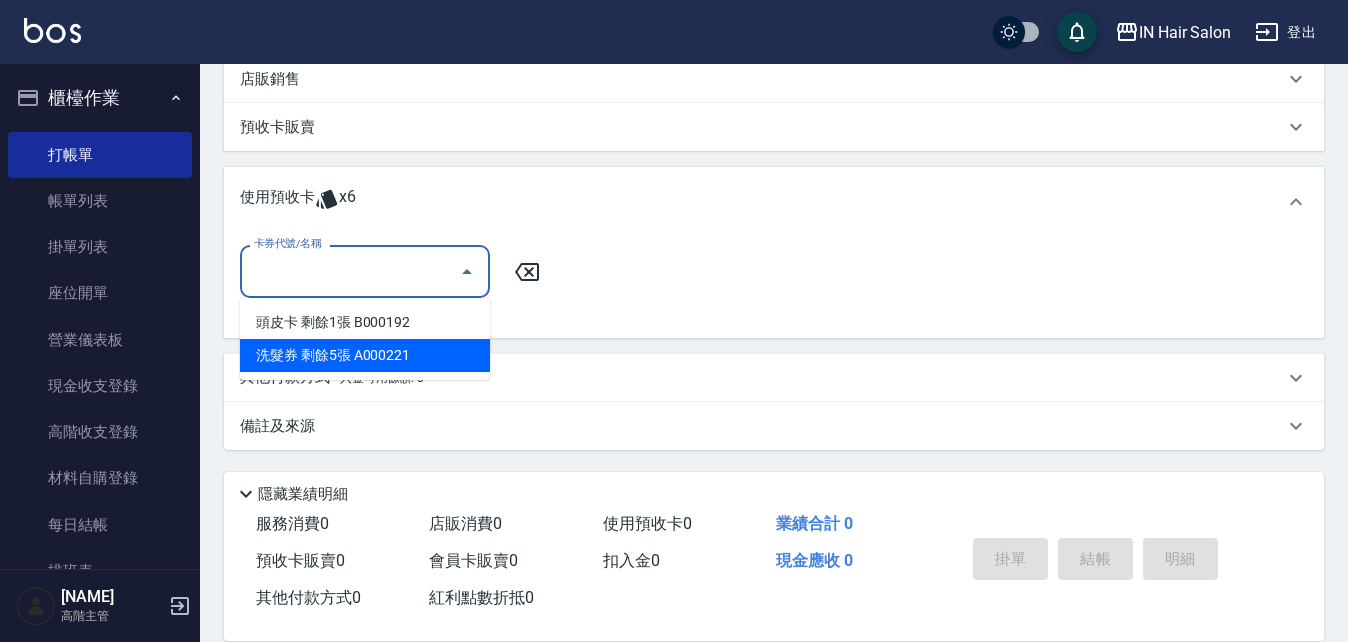 click on "洗髮券 剩餘5張 A000221" at bounding box center [365, 355] 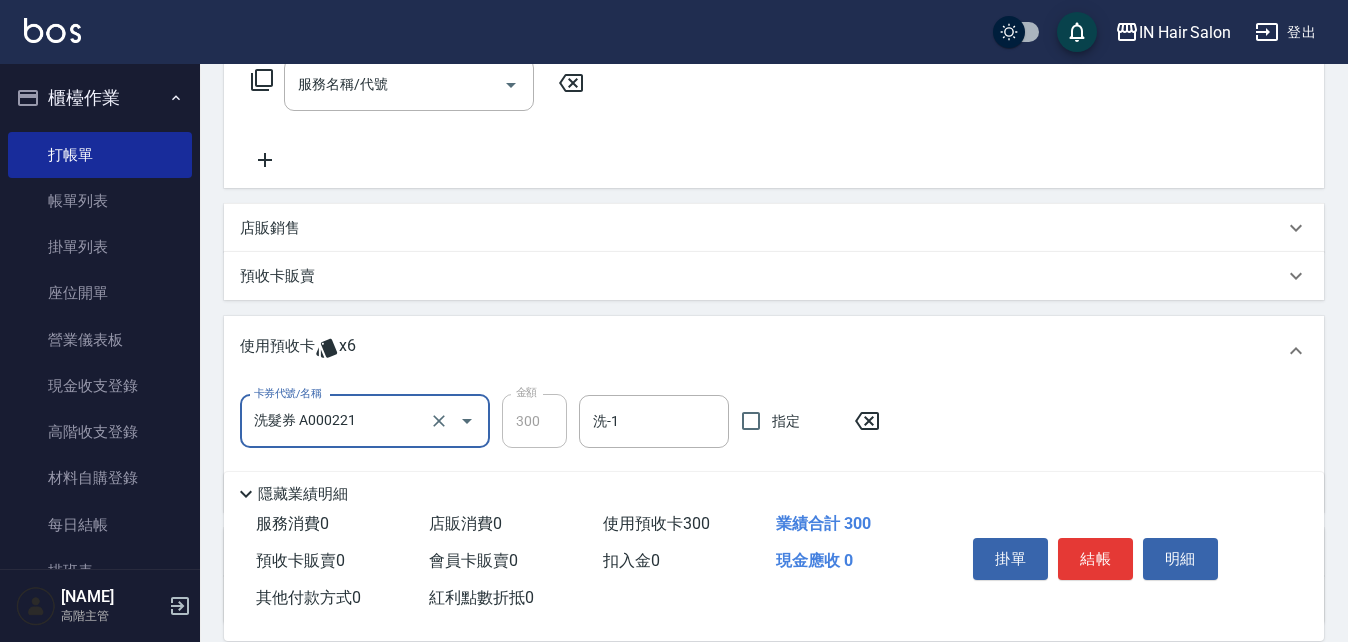 scroll, scrollTop: 91, scrollLeft: 0, axis: vertical 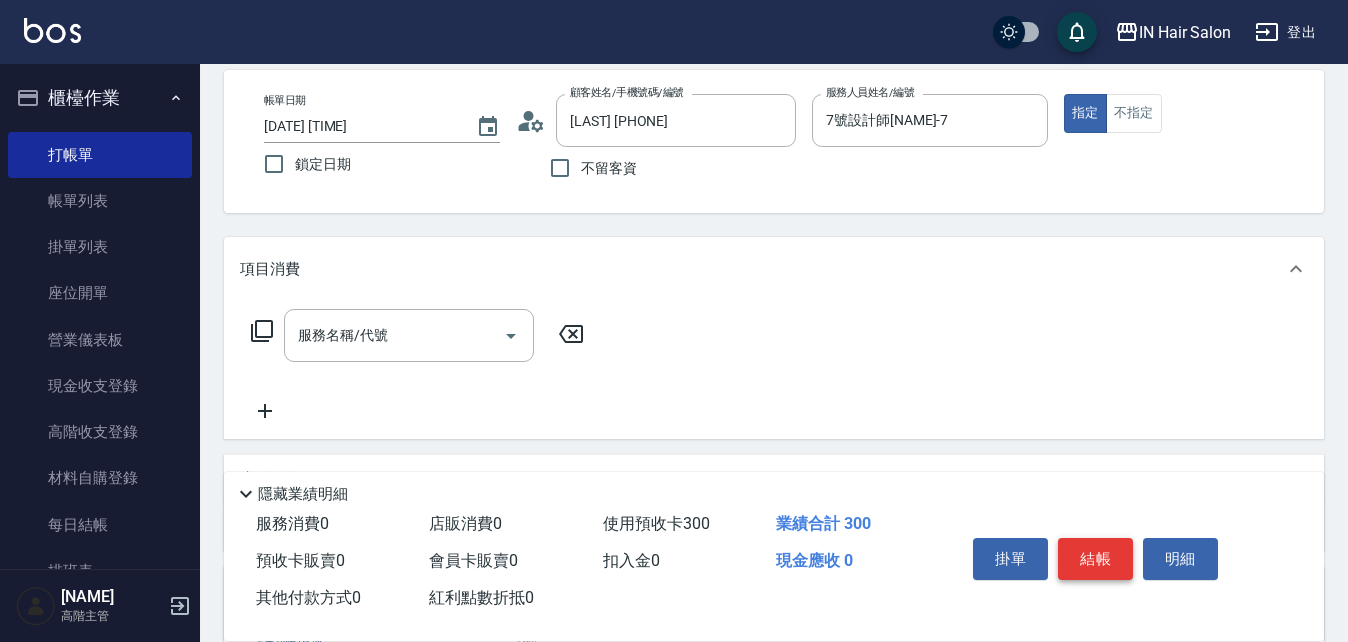 click on "結帳" at bounding box center (1095, 559) 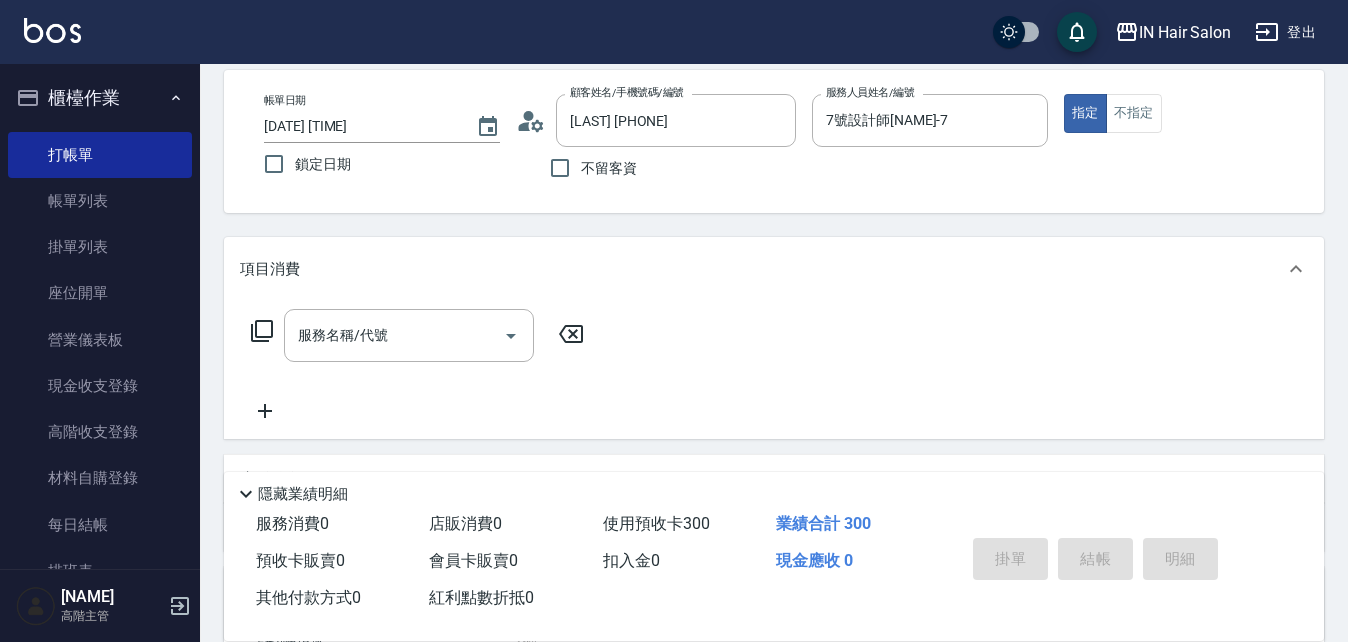 type on "[DATE] [TIME]" 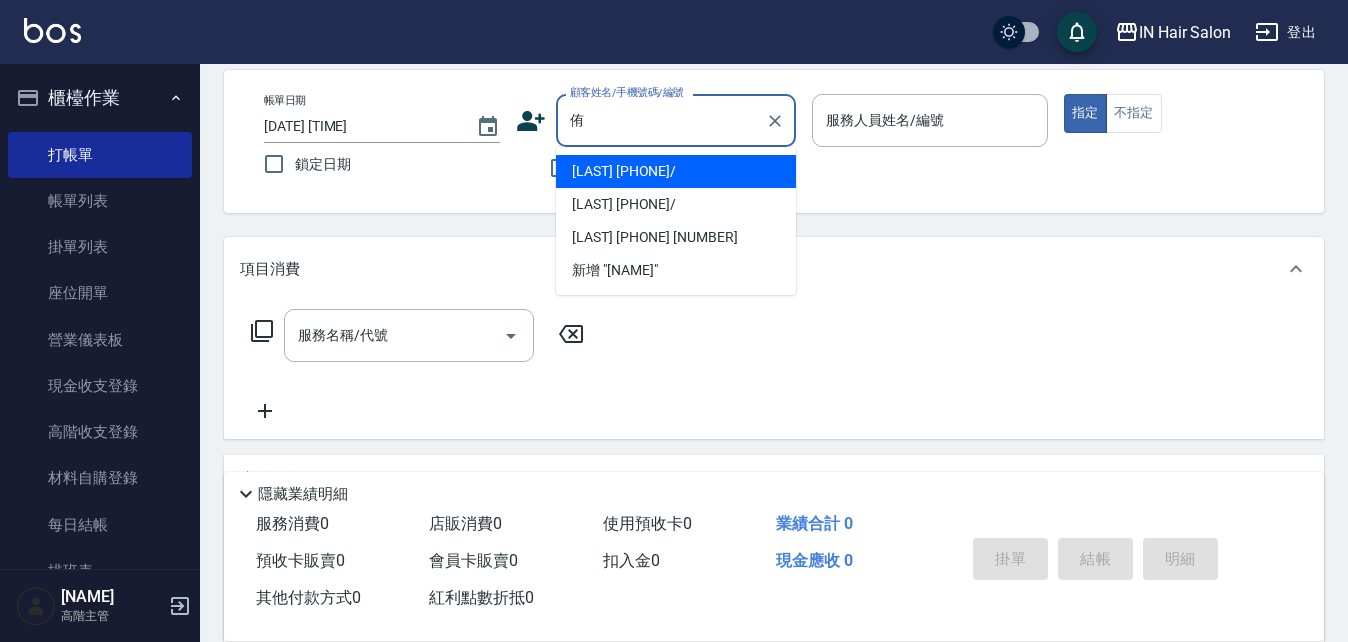 click on "[LAST] [PHONE] [NUMBER]" at bounding box center [676, 237] 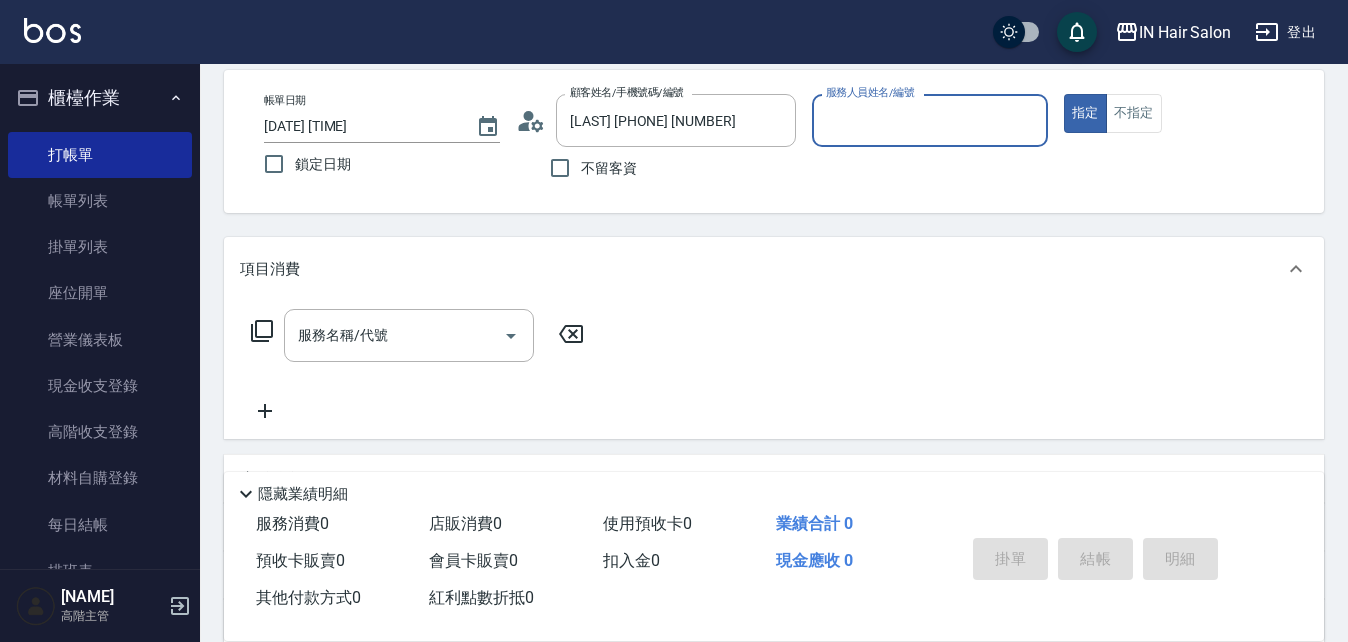 type on "8號店長[NAME]-8" 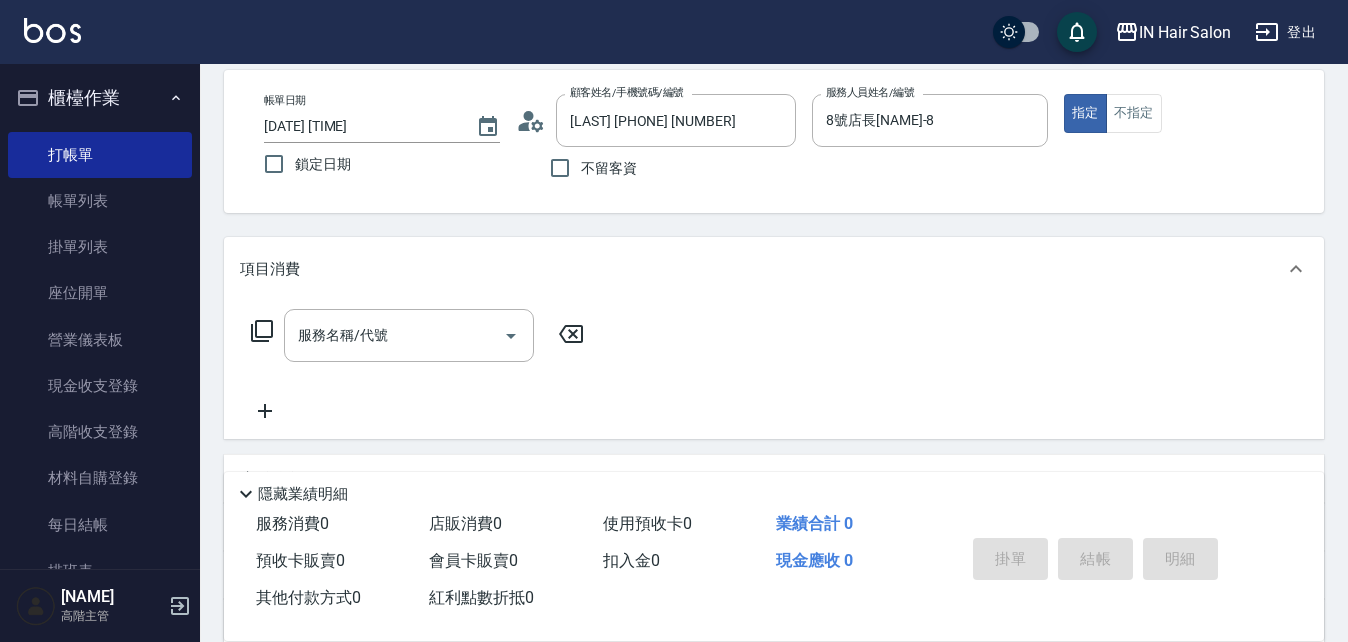 click 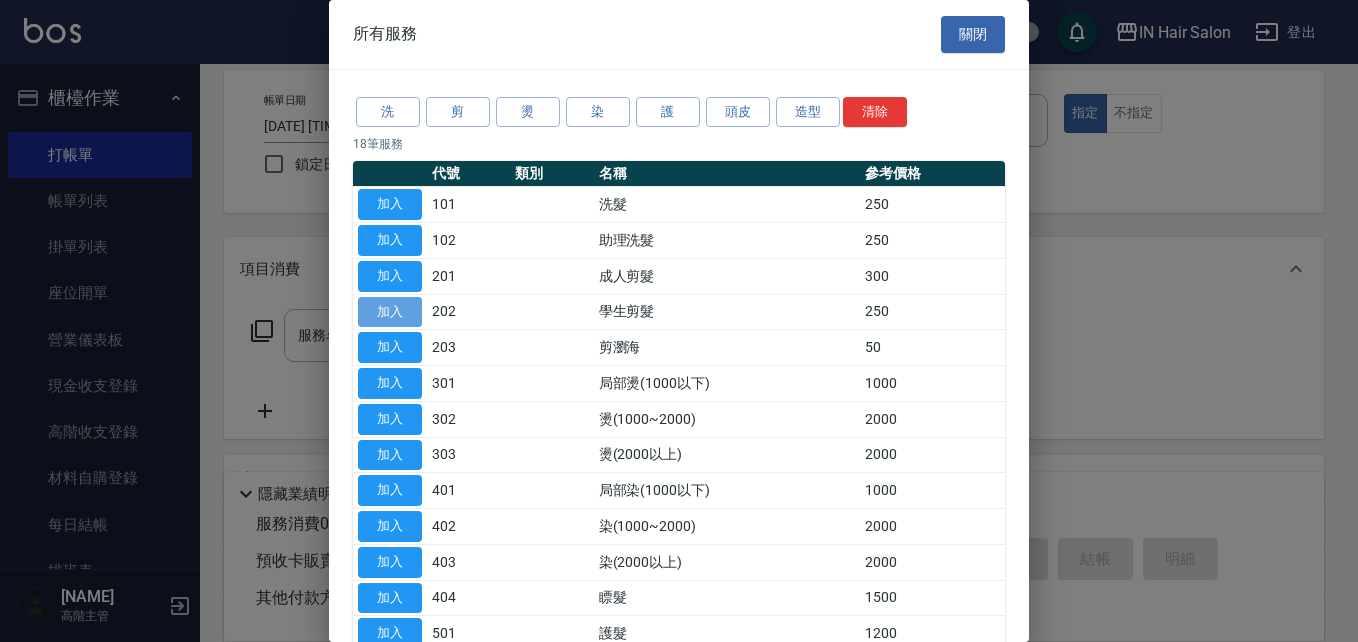 click on "加入" at bounding box center (390, 312) 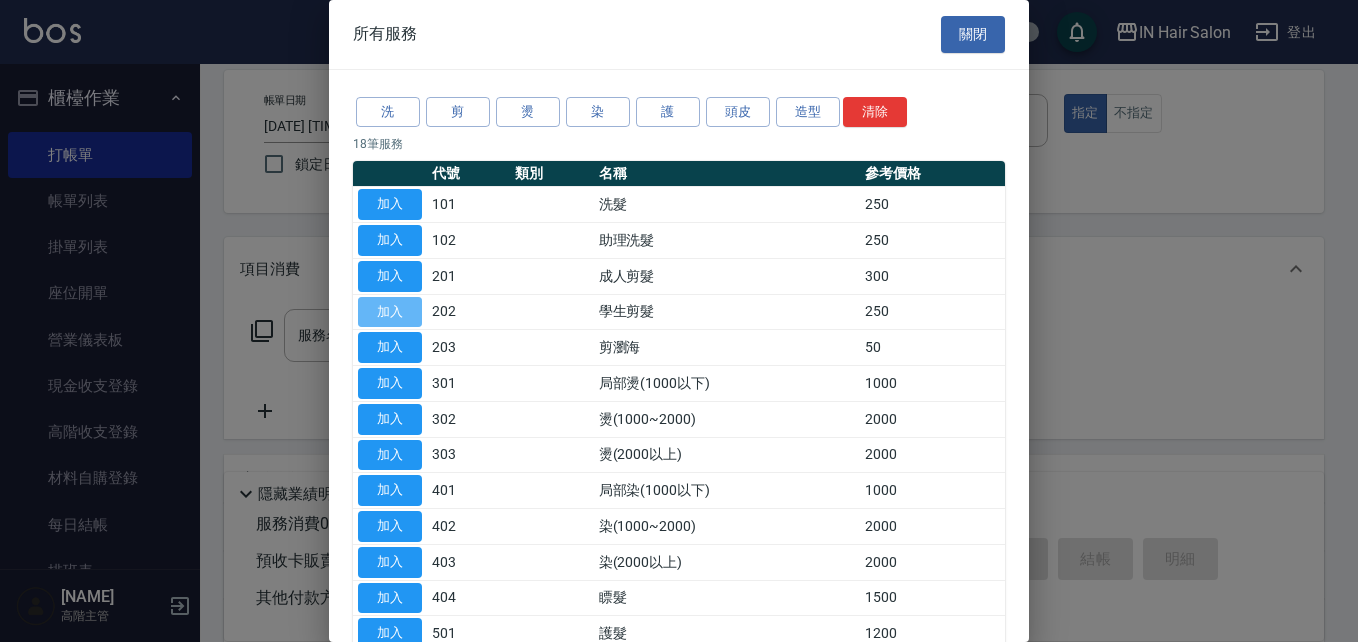 type on "學生剪髮(202)" 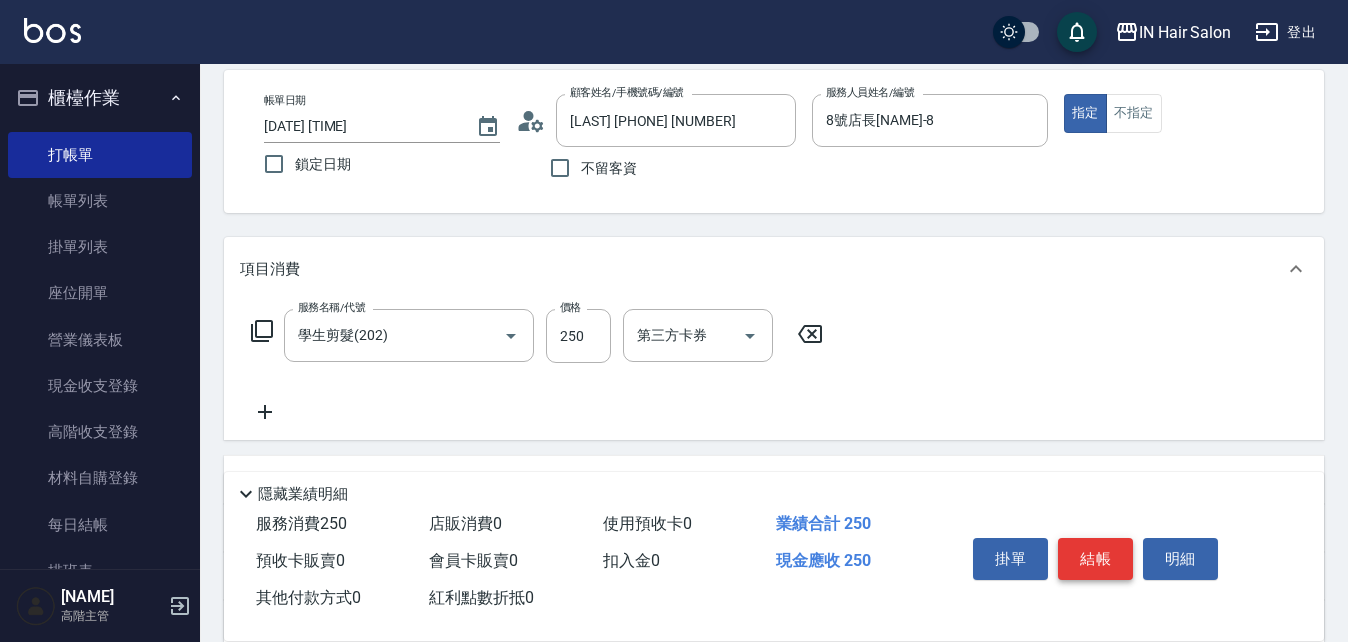 click on "結帳" at bounding box center [1095, 559] 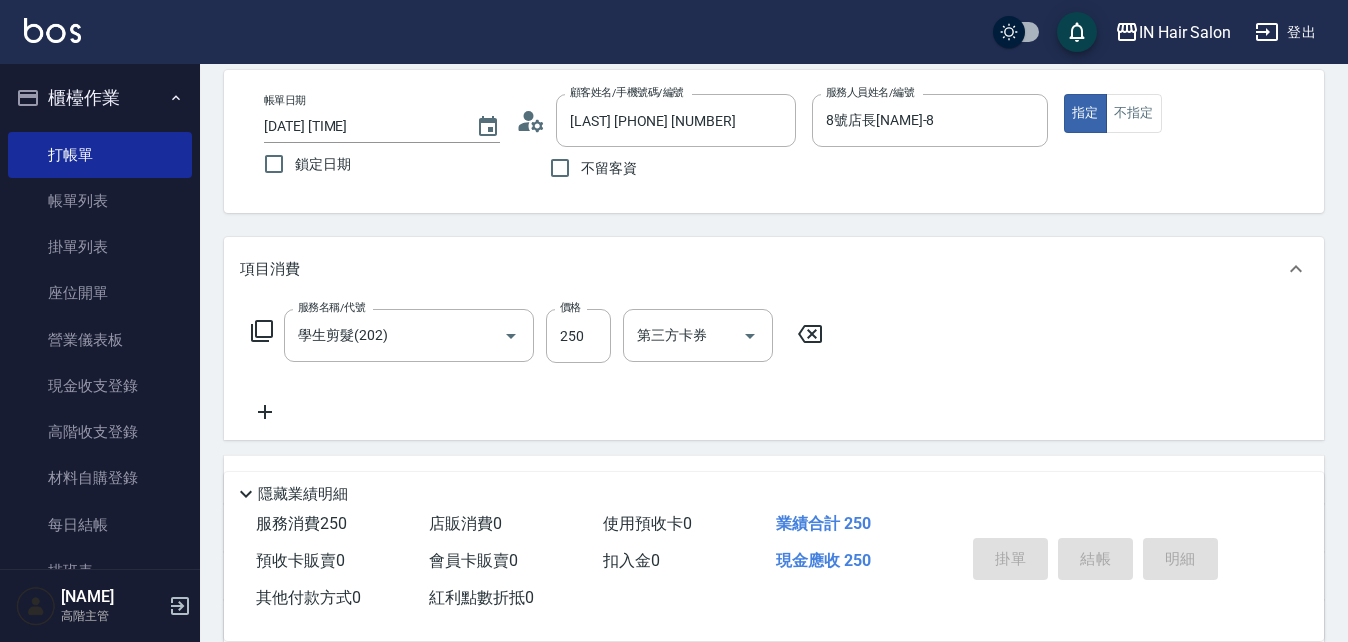 type 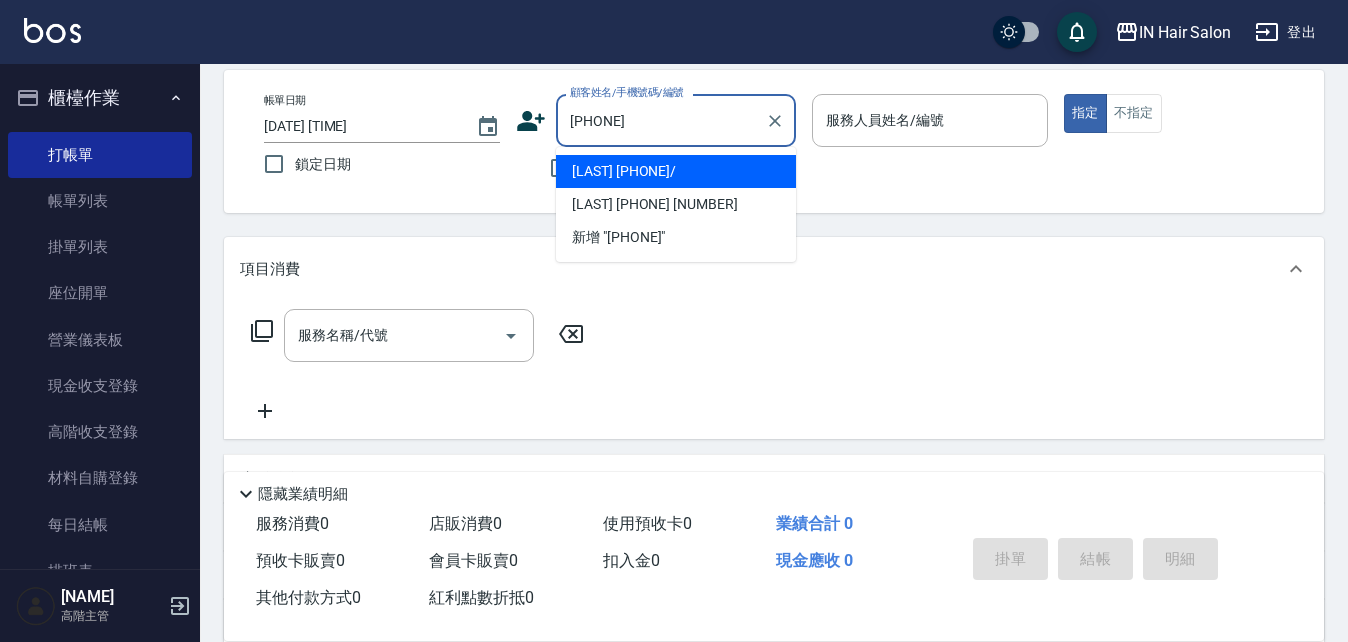 click on "[LAST] [PHONE]/" at bounding box center (676, 171) 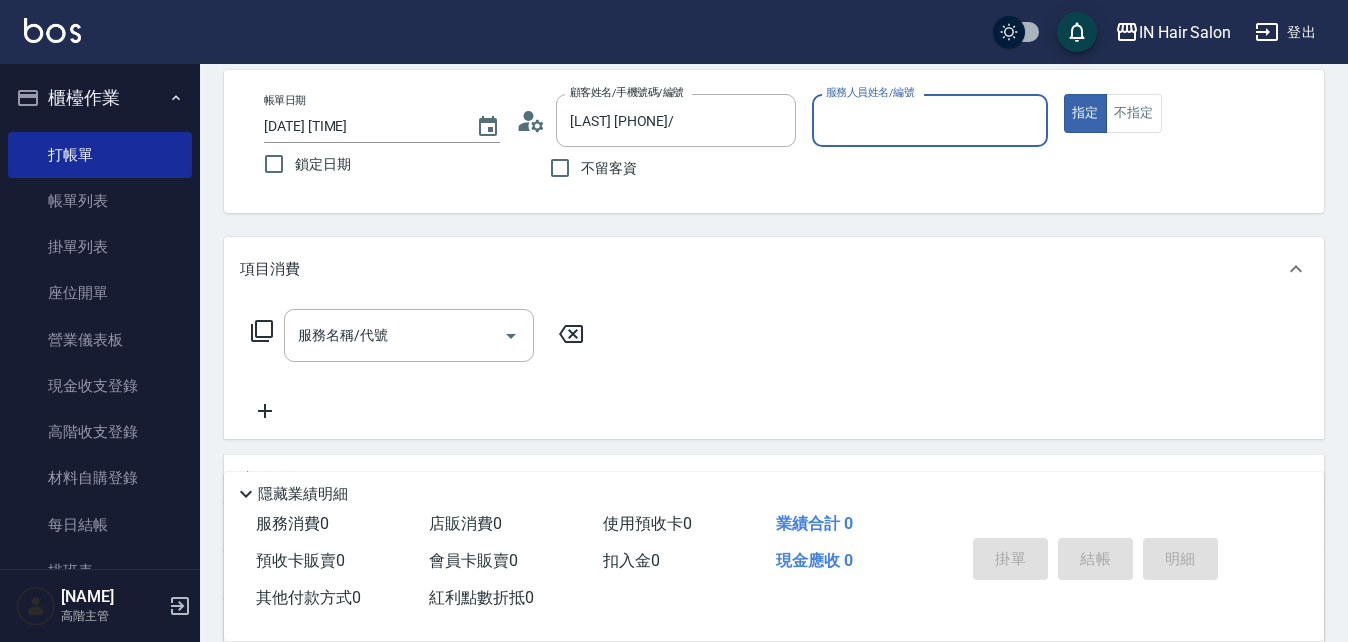 type on "7號設計師[NAME]-7" 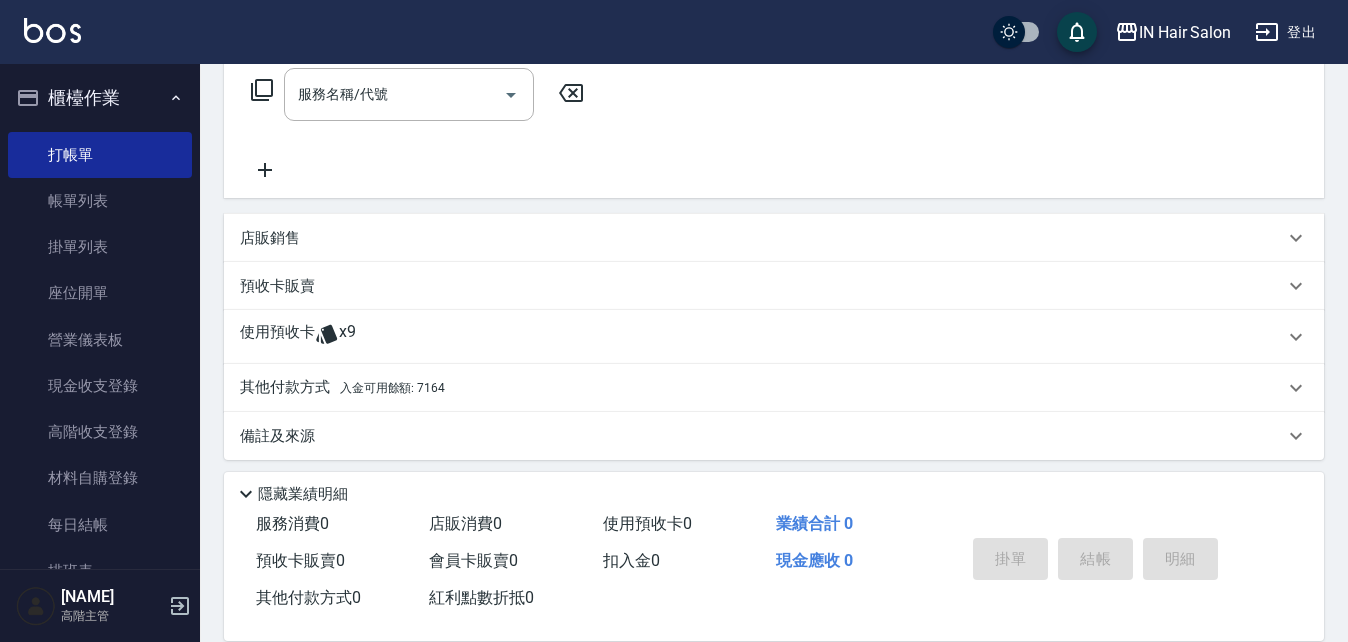 scroll, scrollTop: 342, scrollLeft: 0, axis: vertical 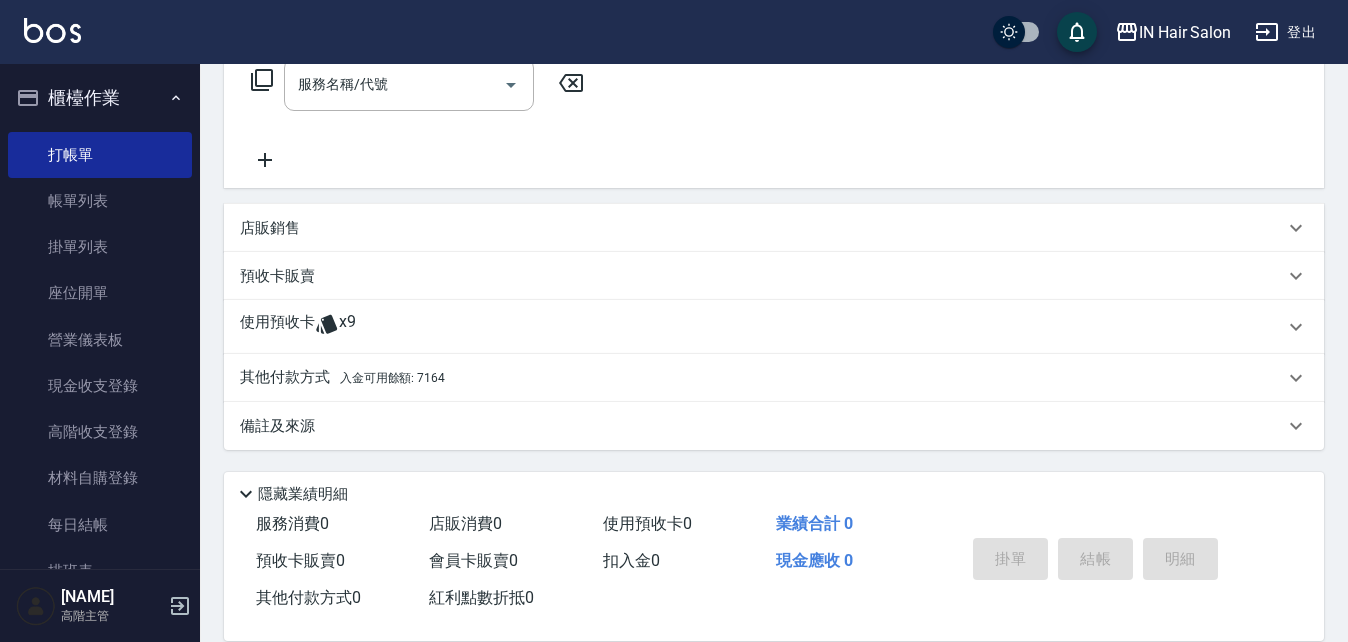 click on "使用預收卡" at bounding box center (277, 327) 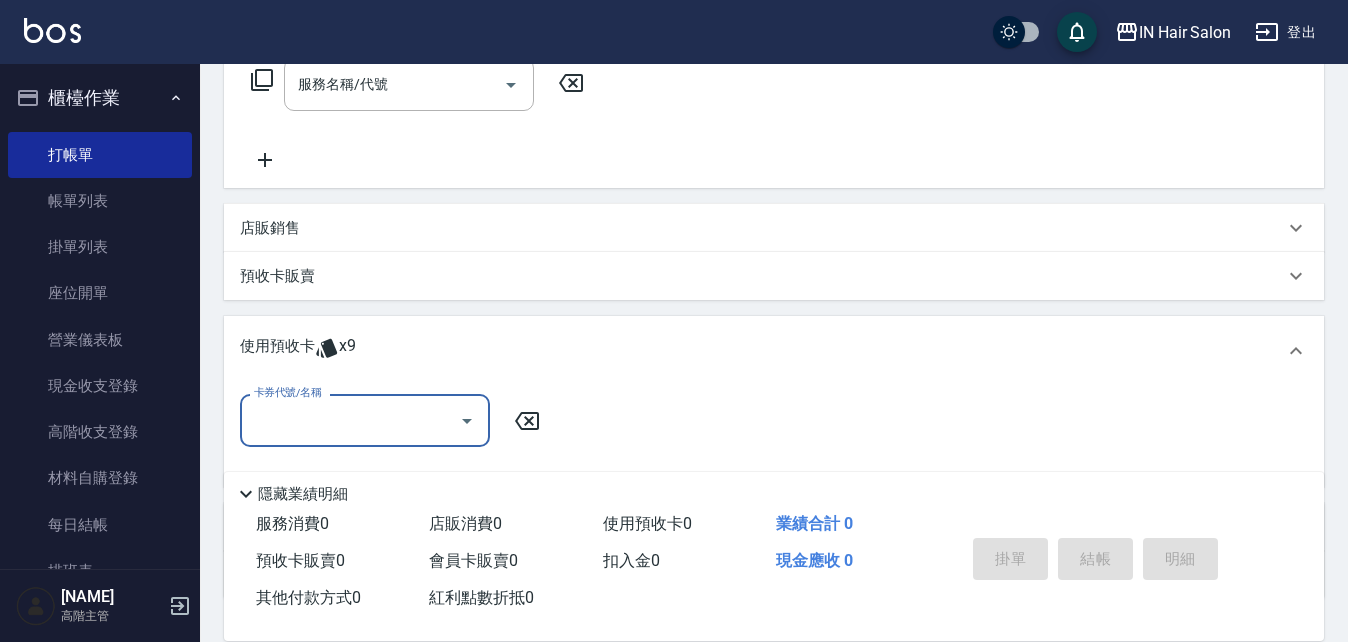scroll, scrollTop: 0, scrollLeft: 0, axis: both 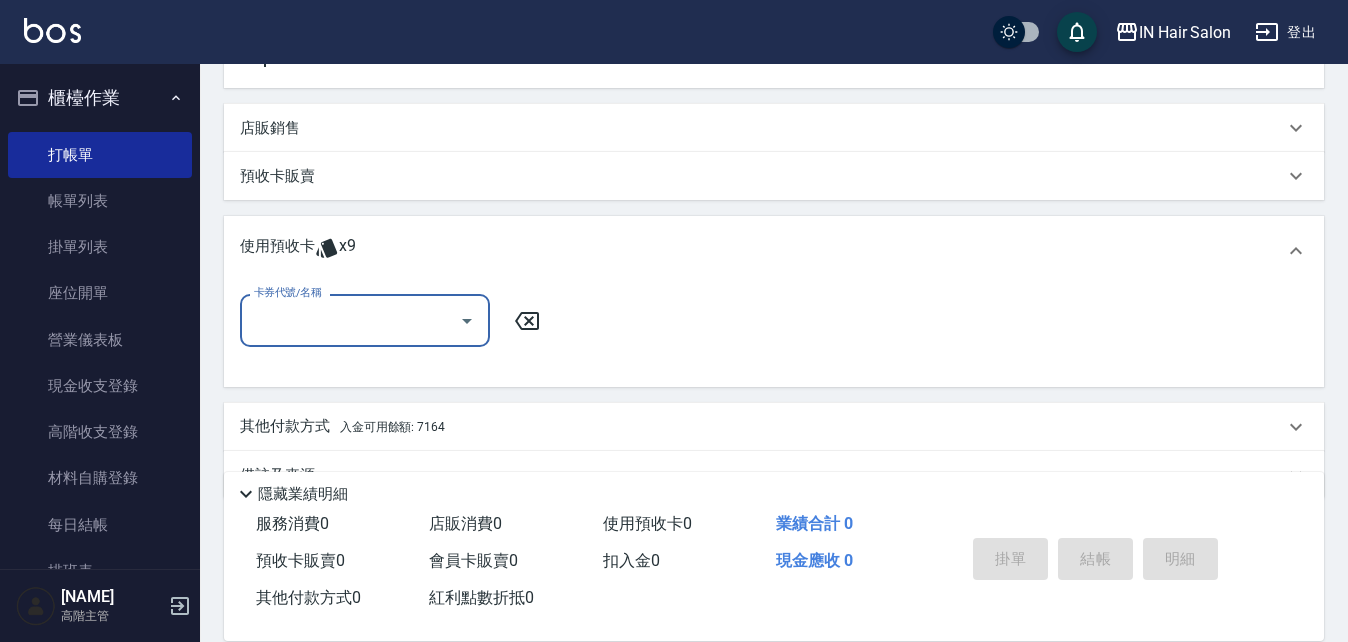 click on "卡券代號/名稱" at bounding box center [350, 320] 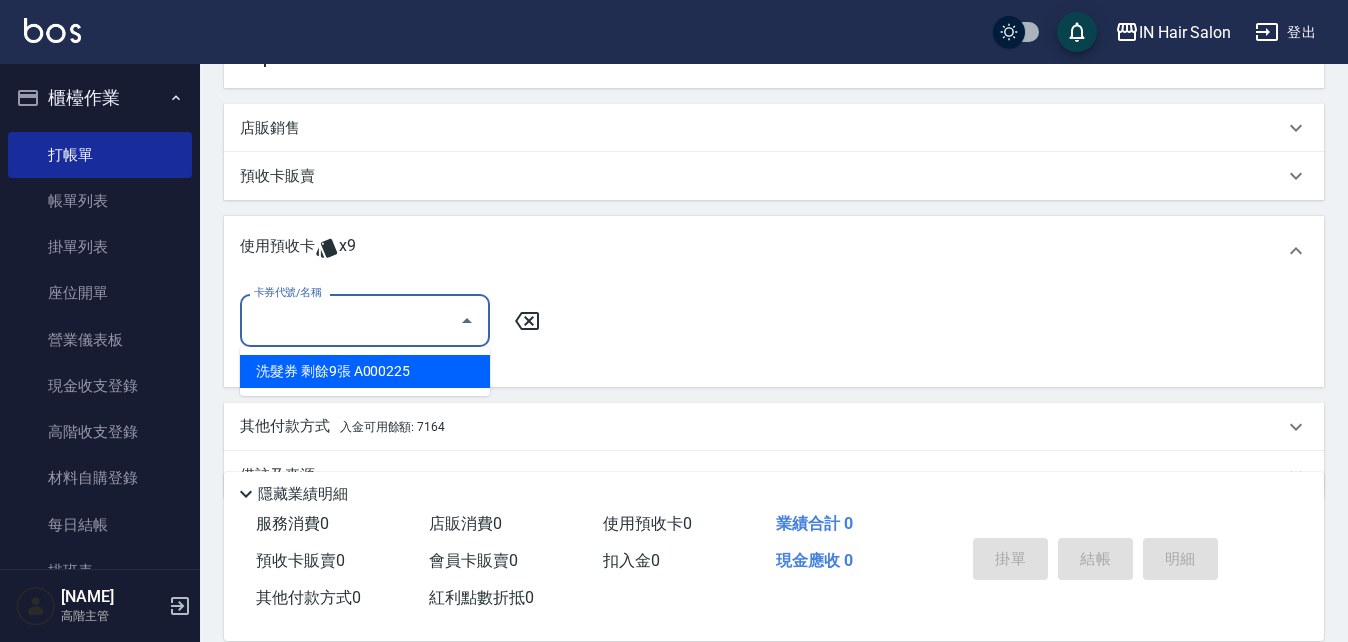 click on "洗髮券 剩餘9張 A000225" at bounding box center [365, 371] 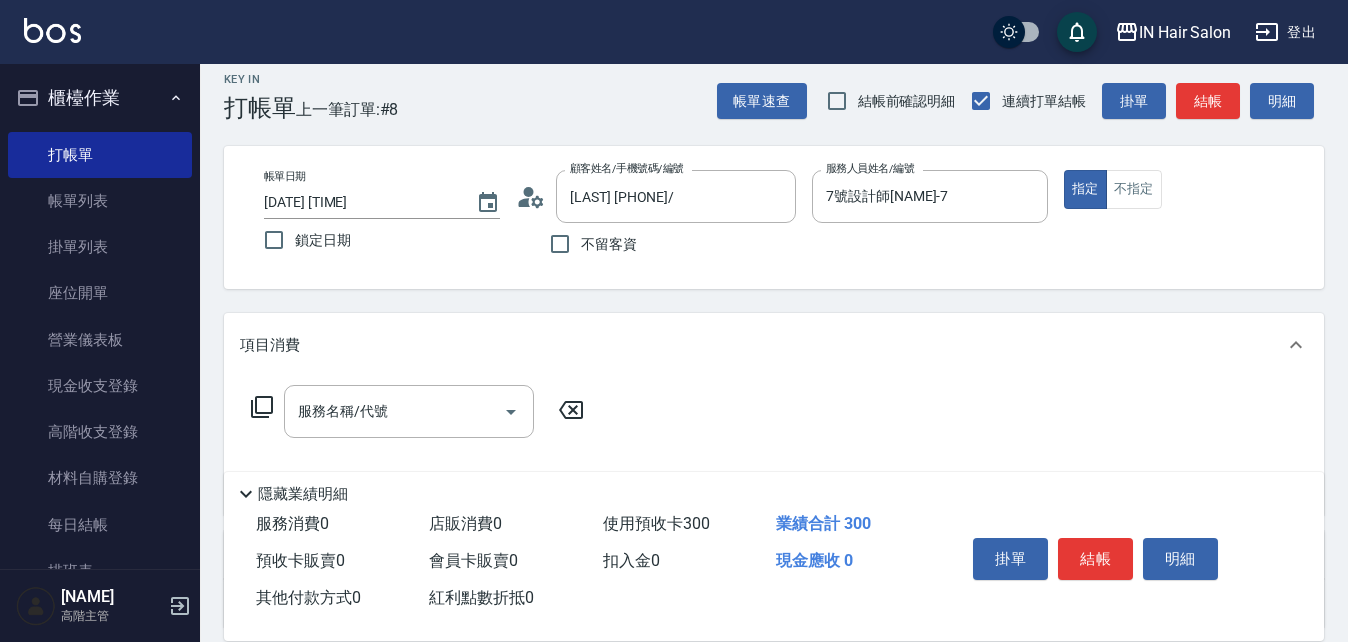 scroll, scrollTop: 0, scrollLeft: 0, axis: both 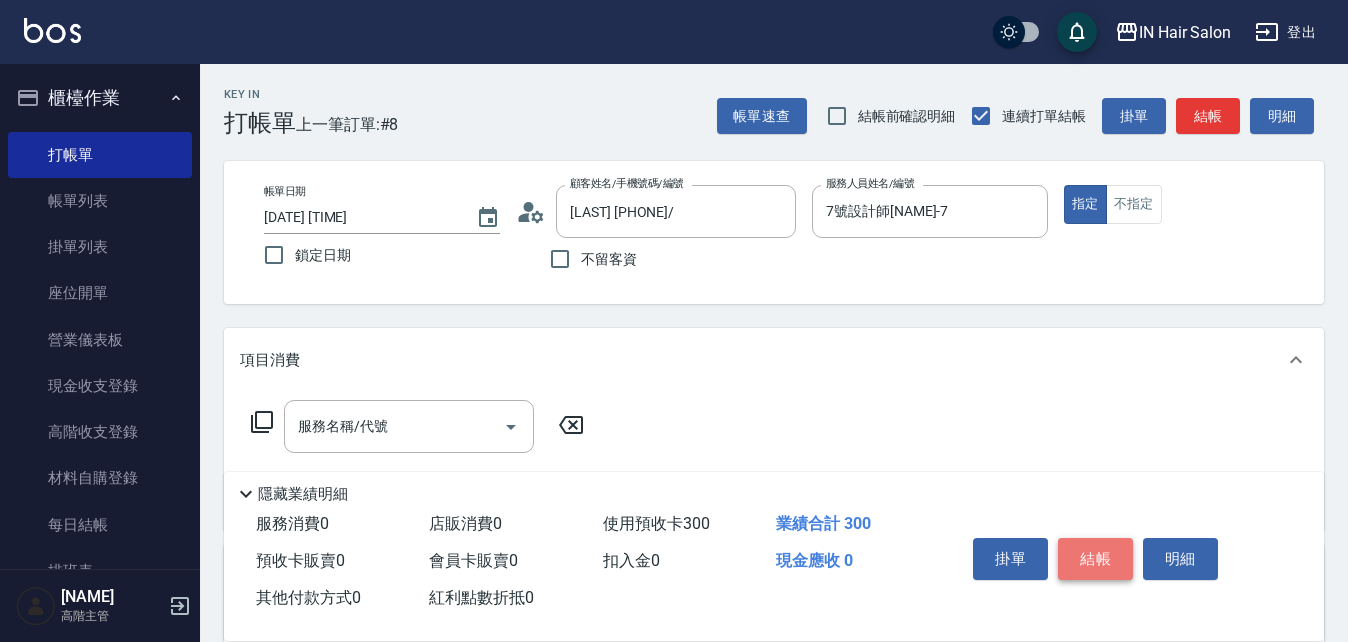 click on "結帳" at bounding box center [1095, 559] 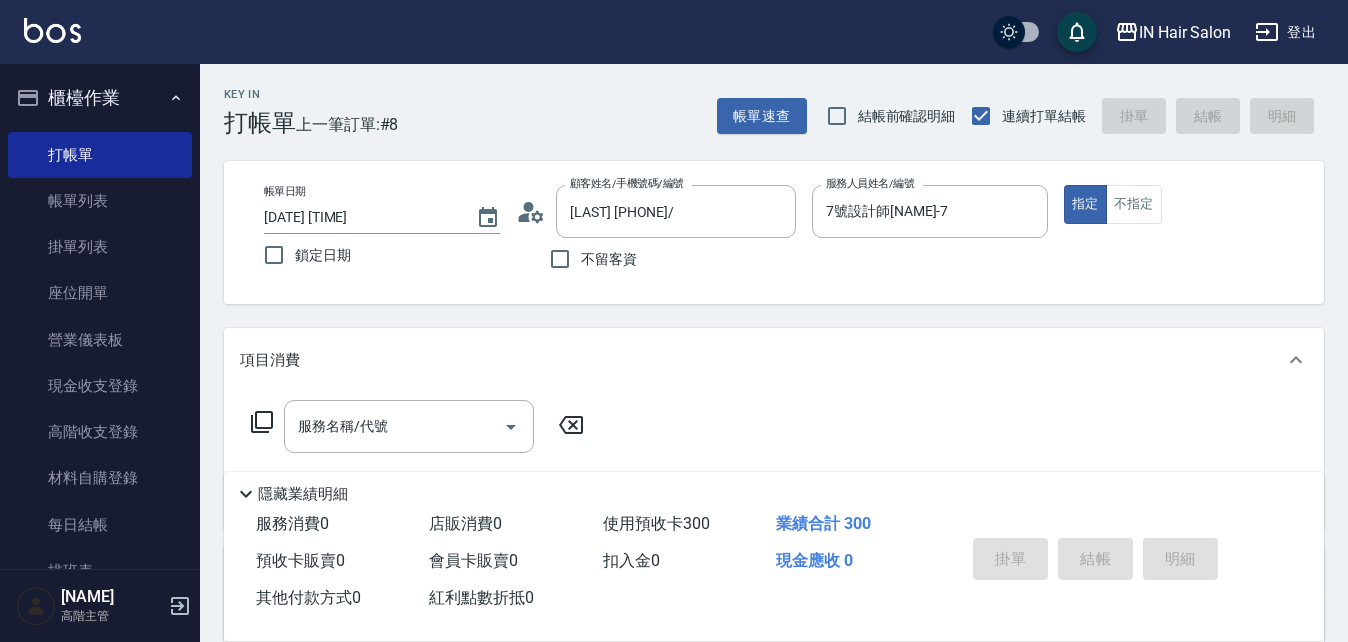 type on "[DATE] [TIME]" 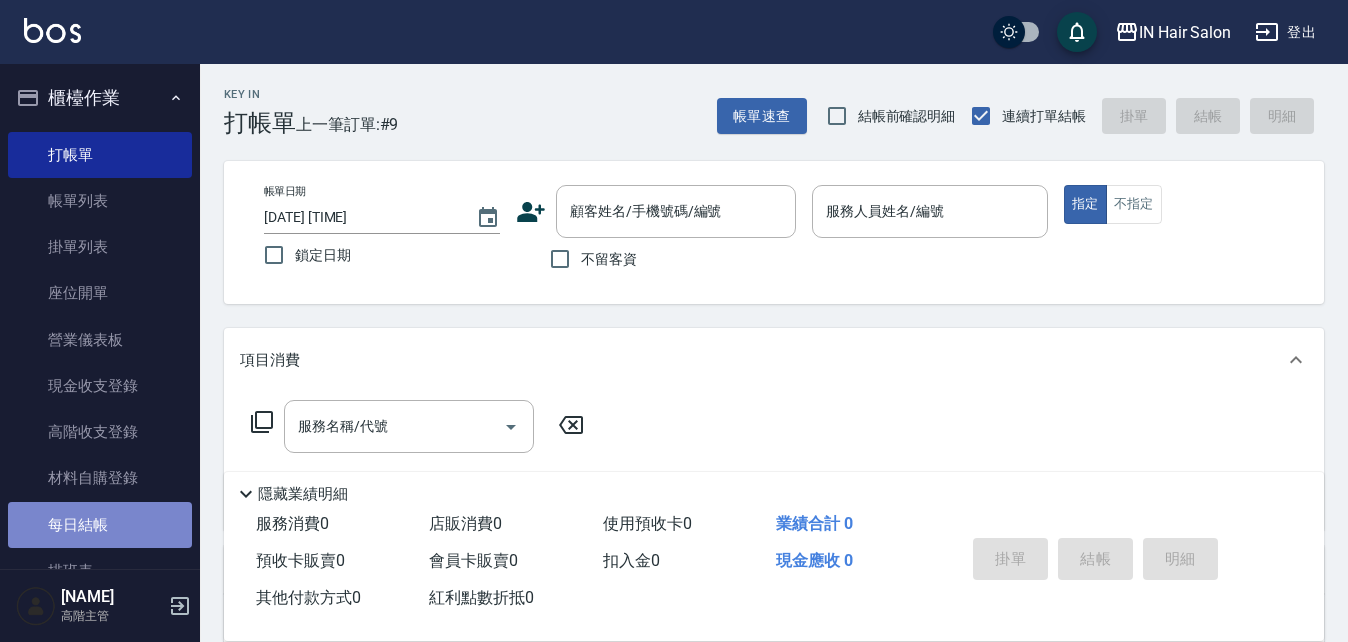 click on "每日結帳" at bounding box center (100, 525) 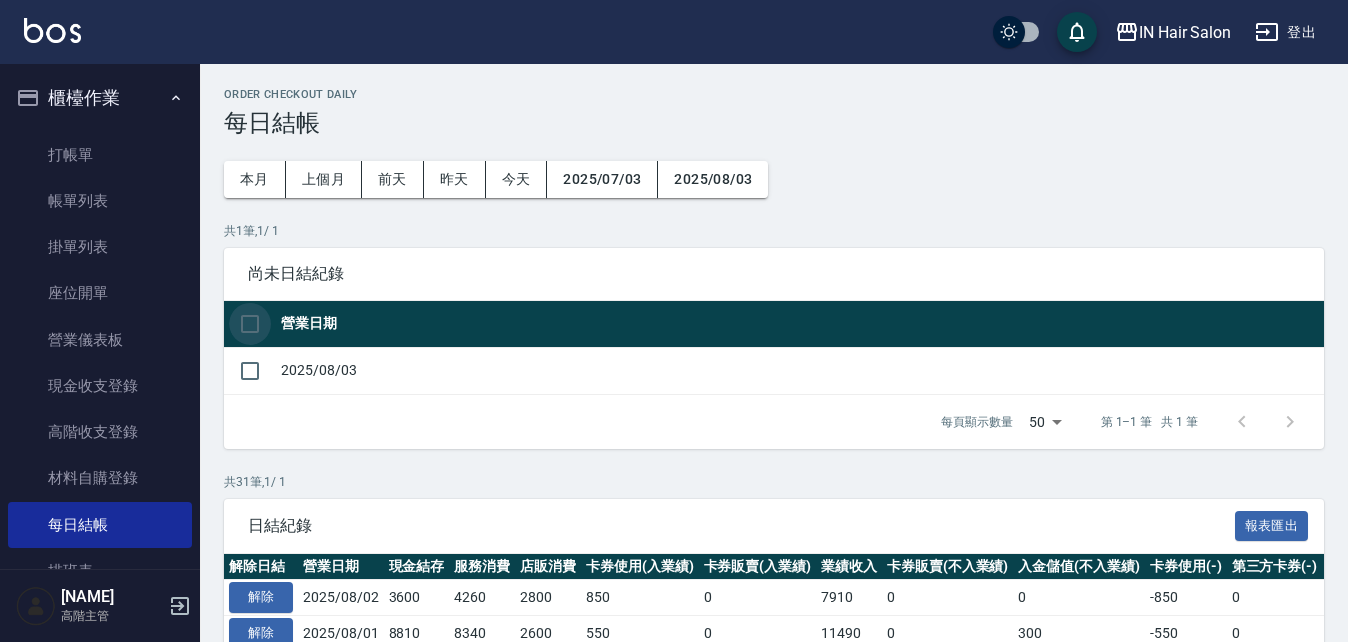 click at bounding box center (250, 324) 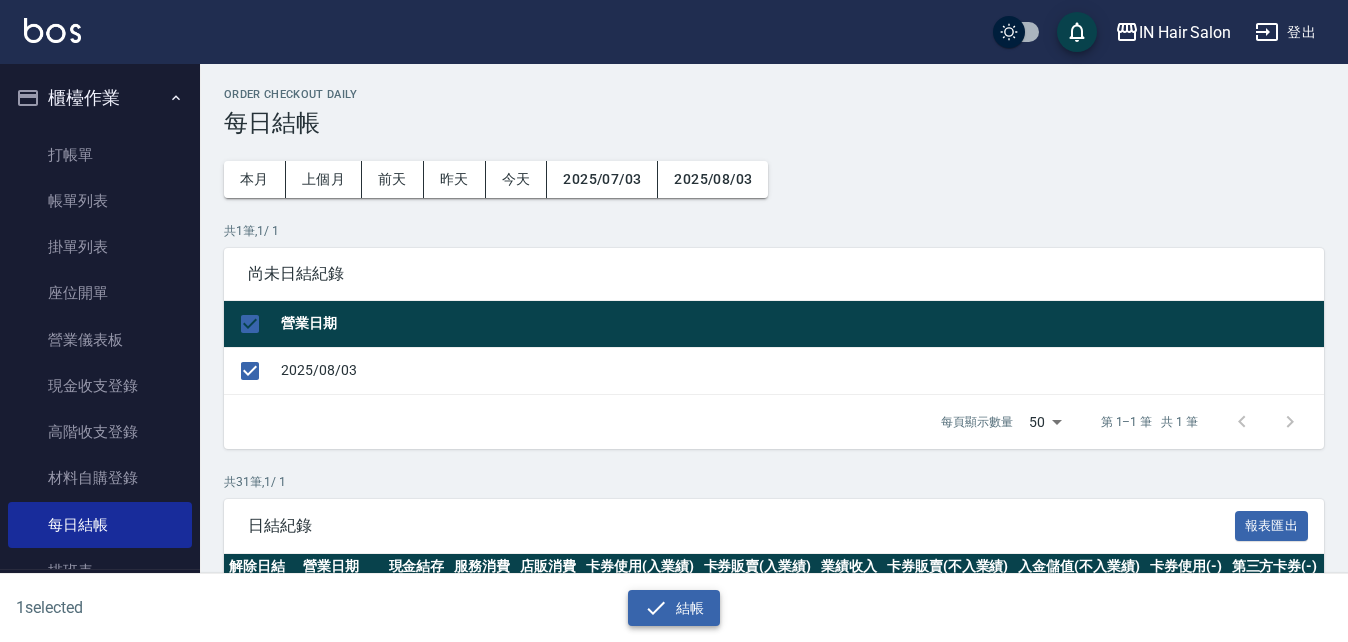 click on "結帳" at bounding box center (674, 608) 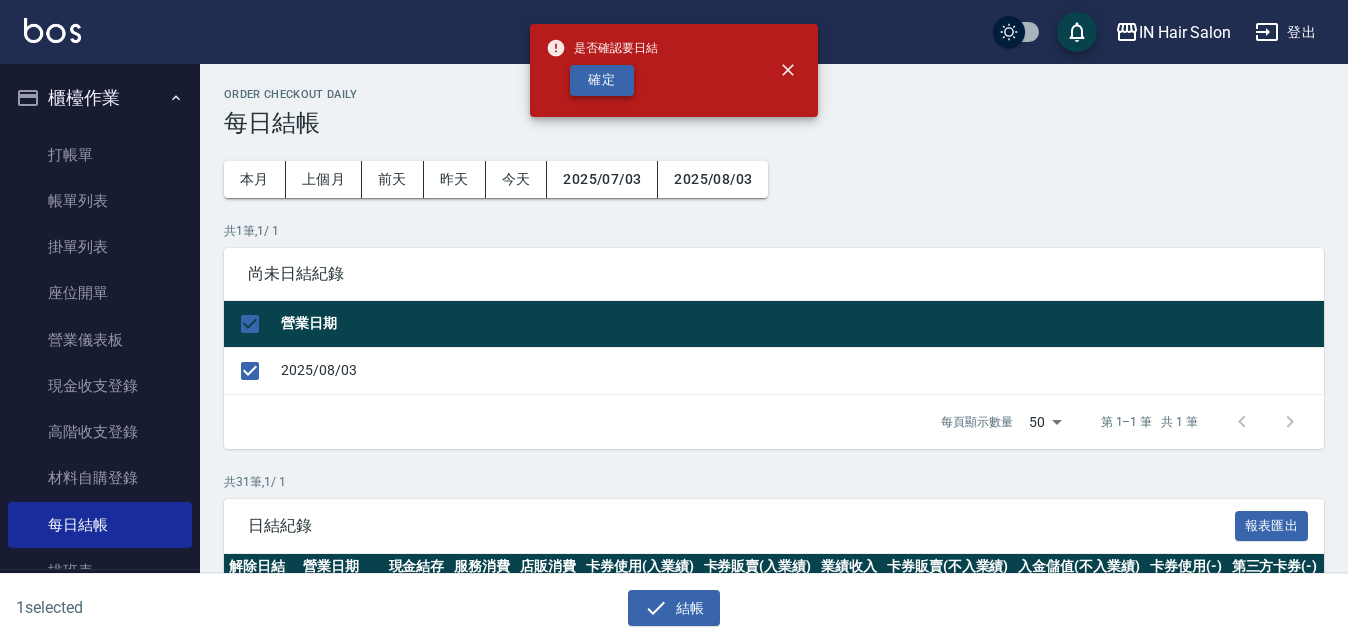 click on "確定" at bounding box center [602, 80] 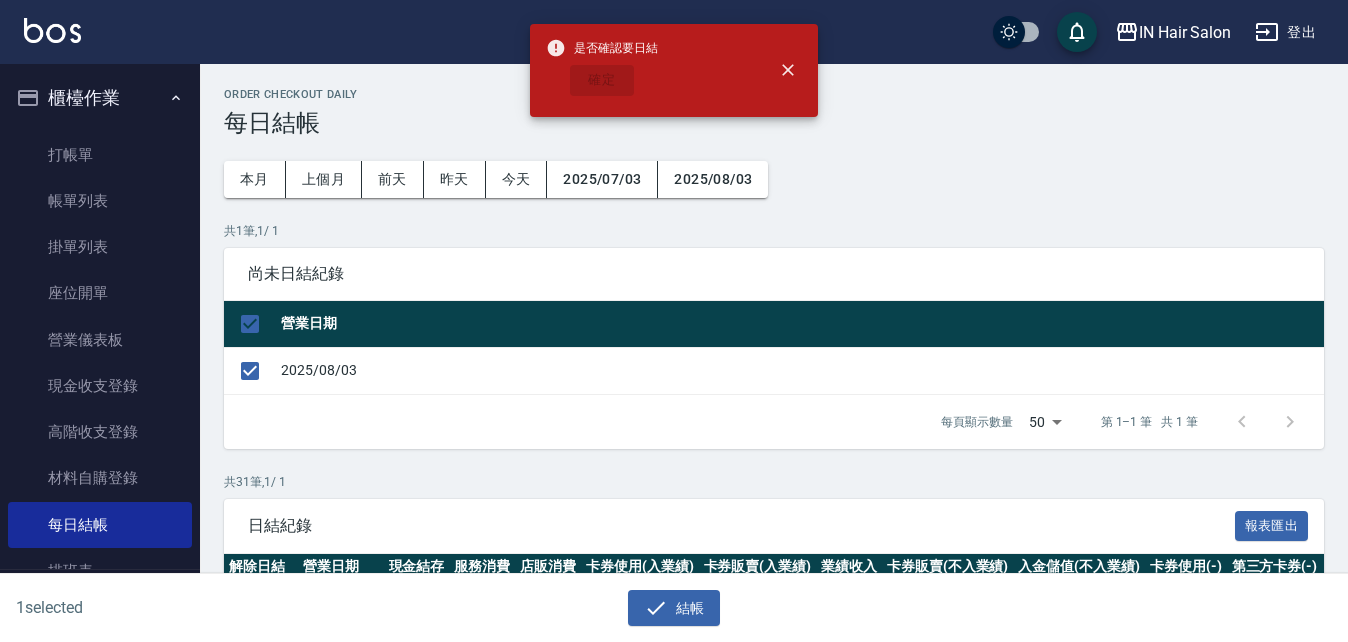 checkbox on "false" 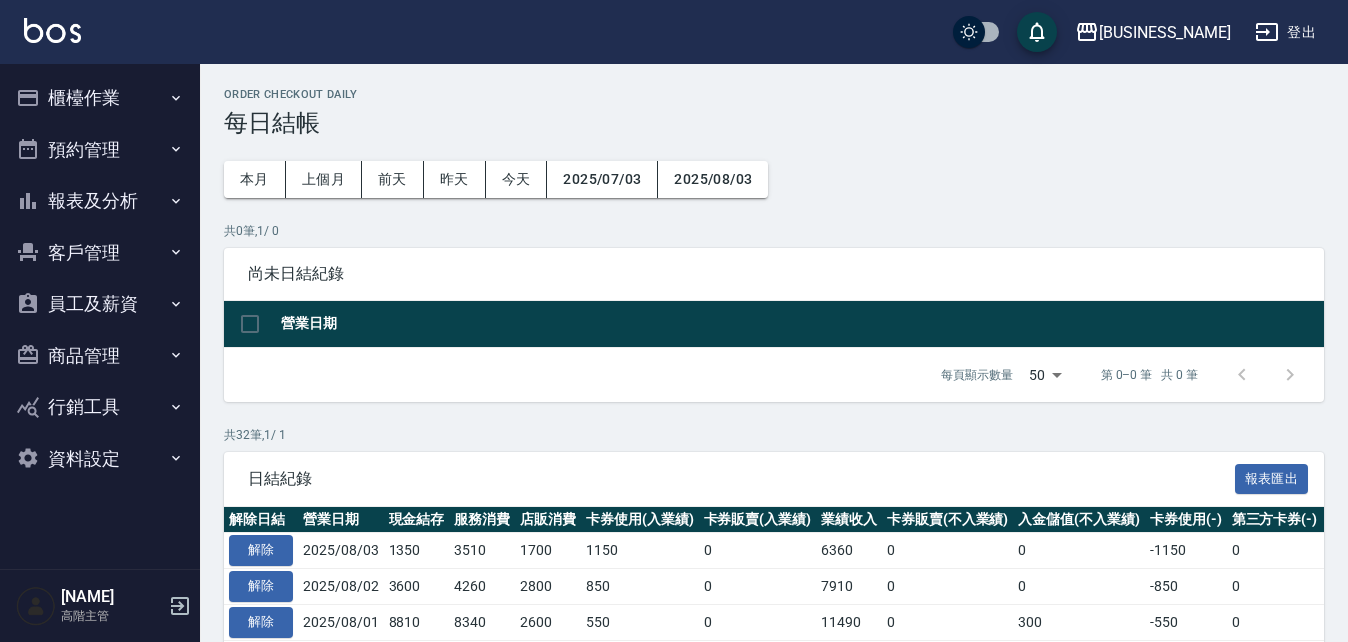 scroll, scrollTop: 0, scrollLeft: 0, axis: both 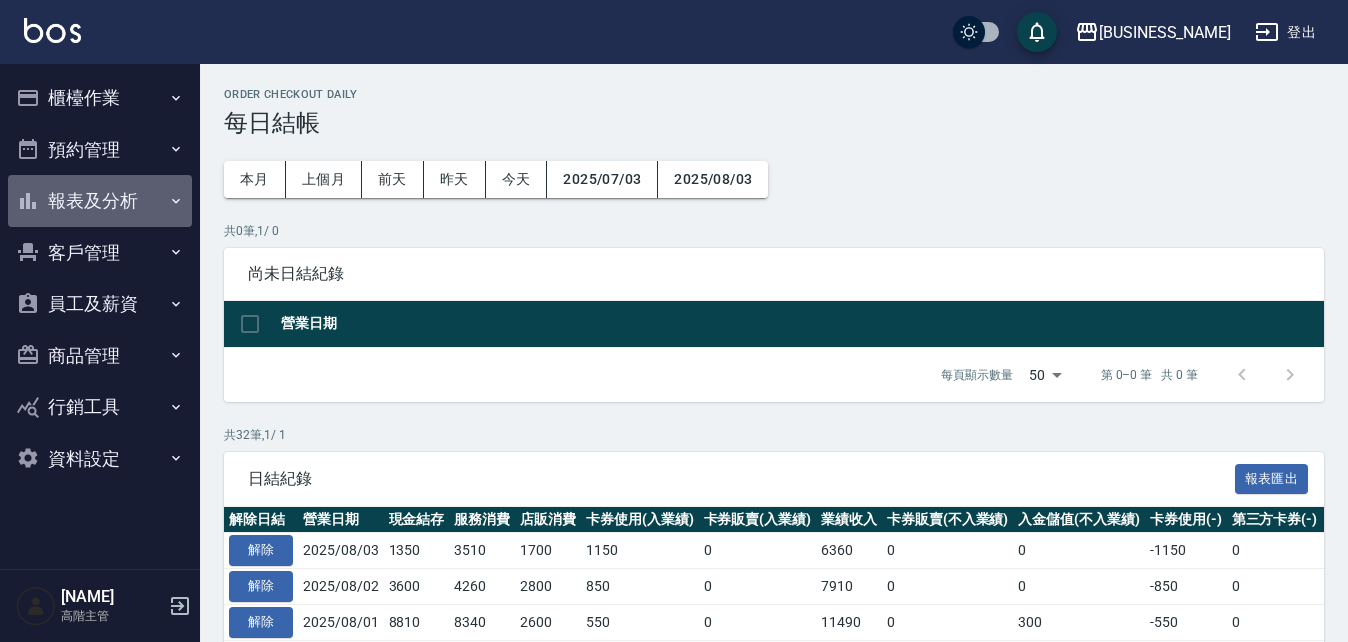 click on "報表及分析" at bounding box center (100, 201) 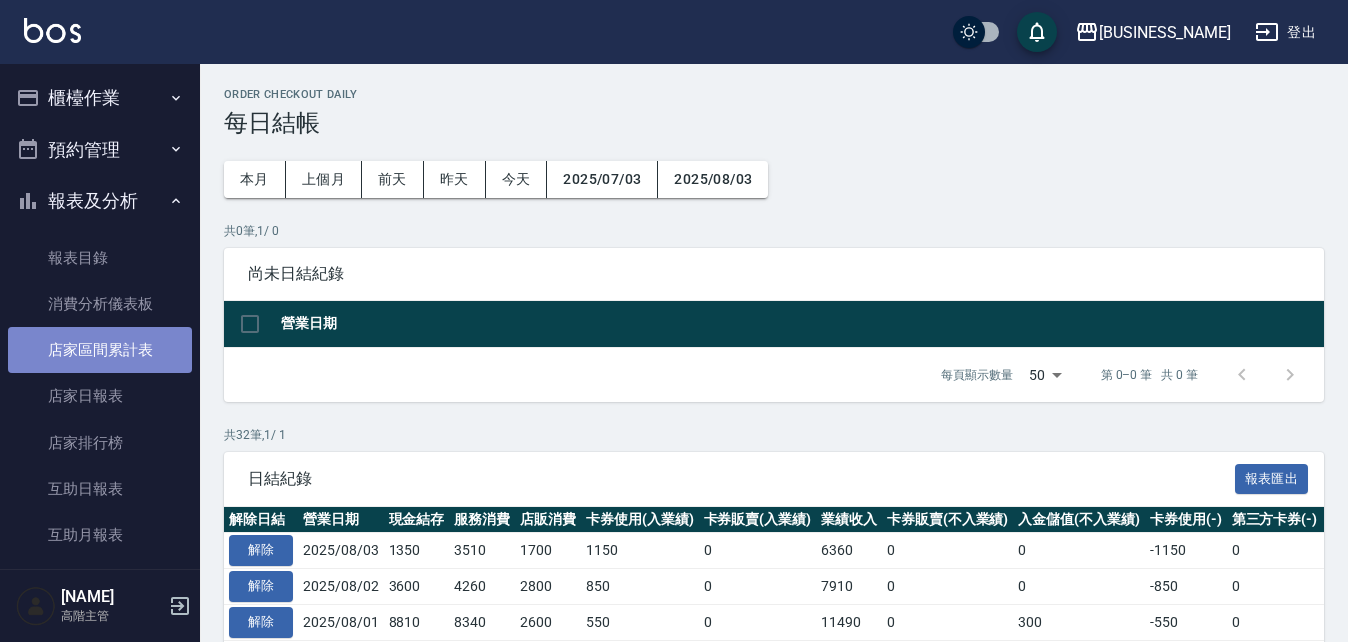 click on "店家區間累計表" at bounding box center [100, 350] 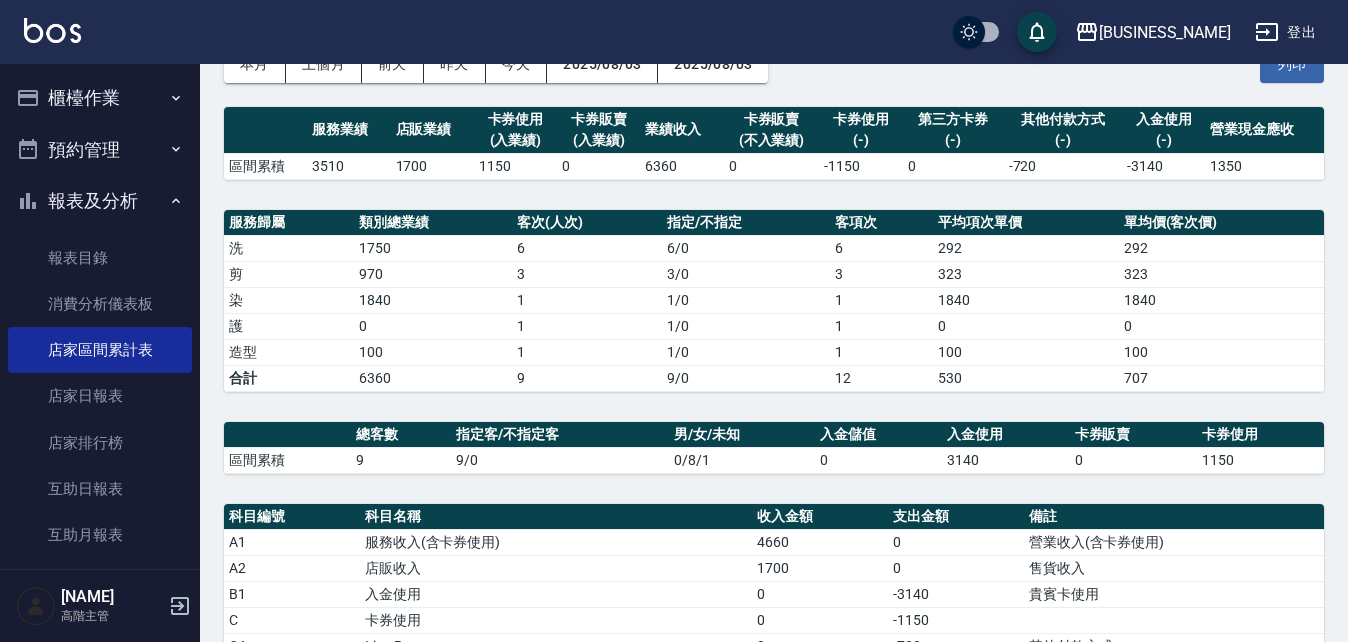 scroll, scrollTop: 265, scrollLeft: 0, axis: vertical 